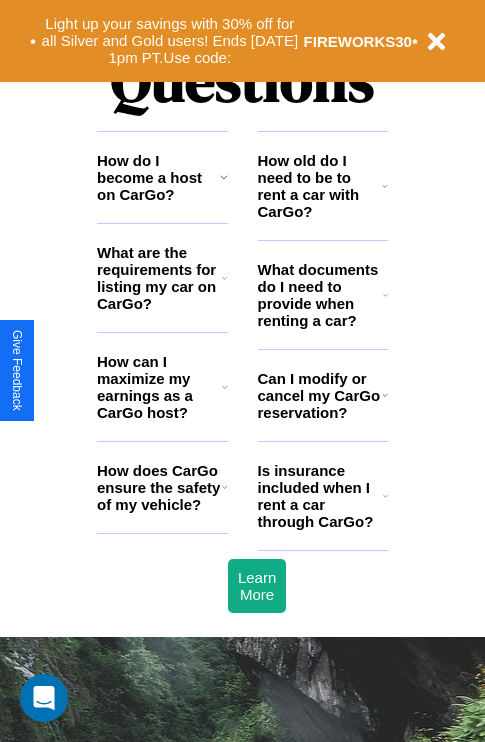 scroll, scrollTop: 2423, scrollLeft: 0, axis: vertical 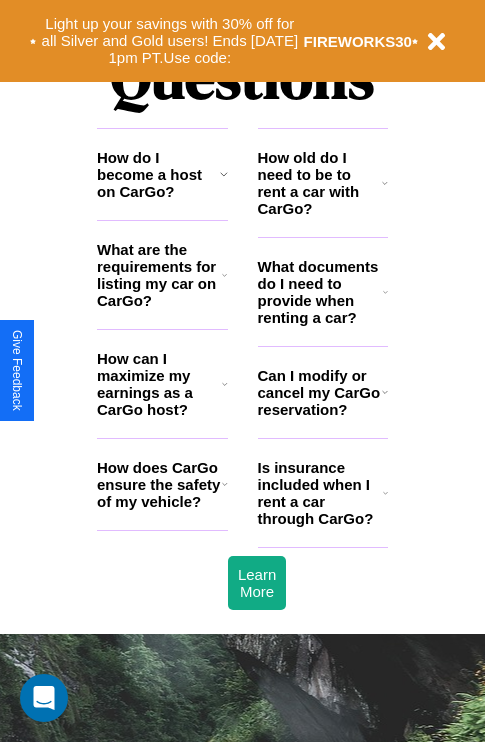 click 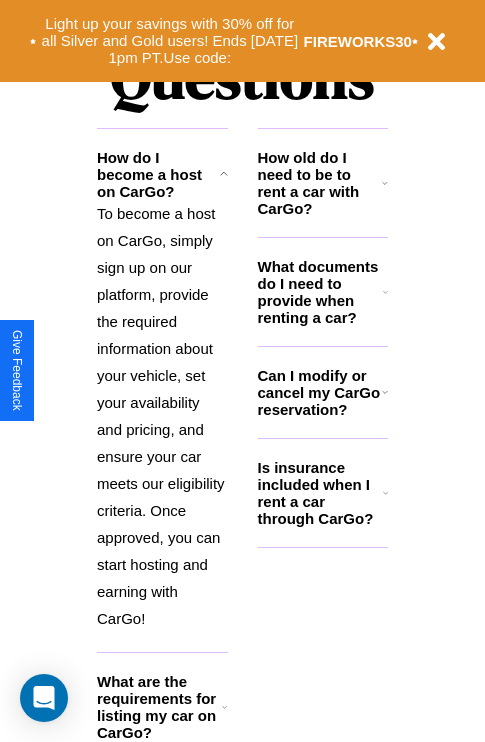 click on "Is insurance included when I rent a car through CarGo?" at bounding box center (320, 493) 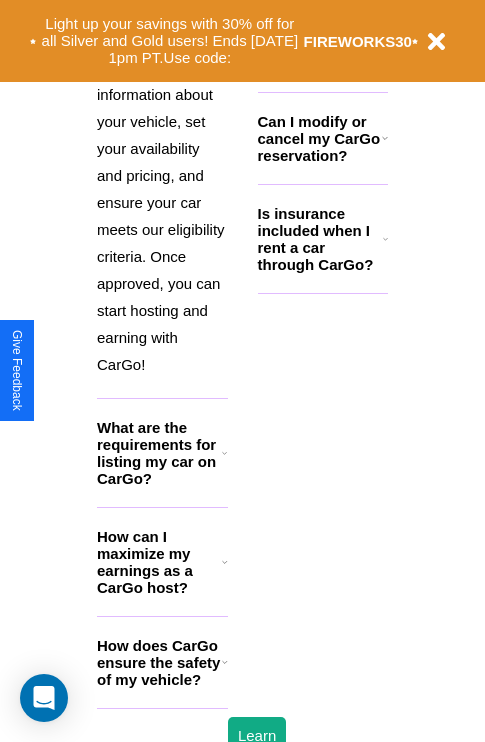 click on "How does CarGo ensure the safety of my vehicle?" at bounding box center [159, 662] 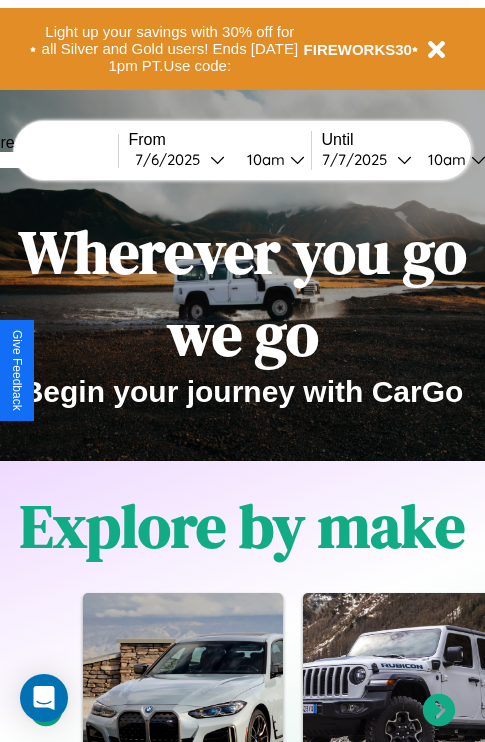scroll, scrollTop: 0, scrollLeft: 0, axis: both 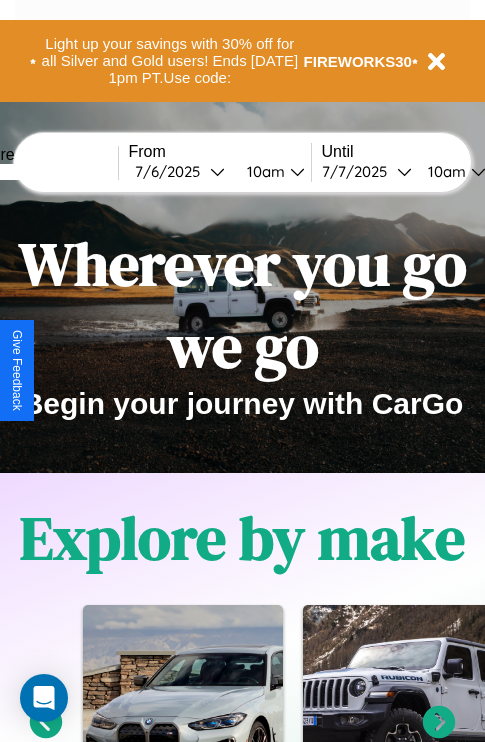 click at bounding box center [43, 172] 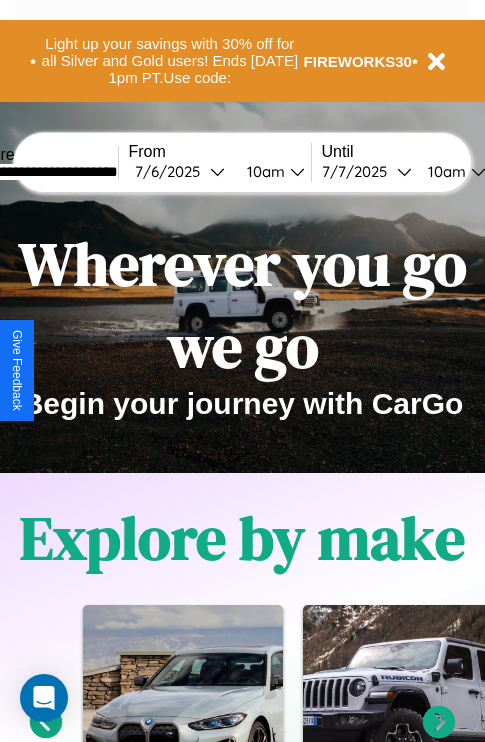 type on "**********" 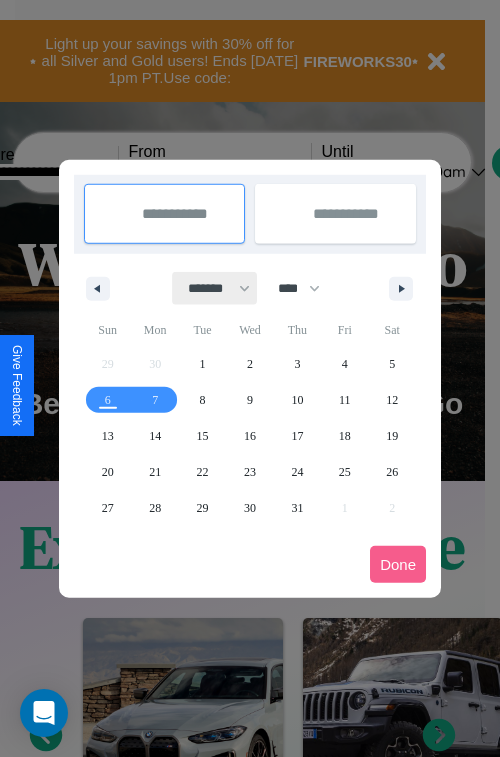 click on "******* ******** ***** ***** *** **** **** ****** ********* ******* ******** ********" at bounding box center (215, 288) 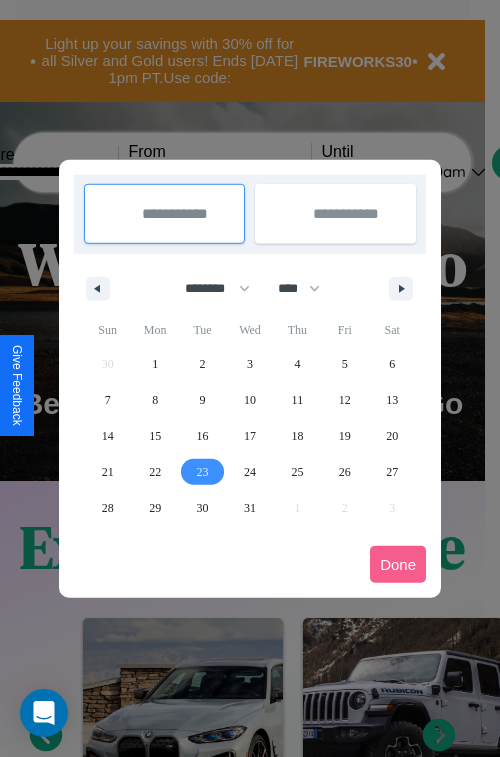 click on "23" at bounding box center (203, 472) 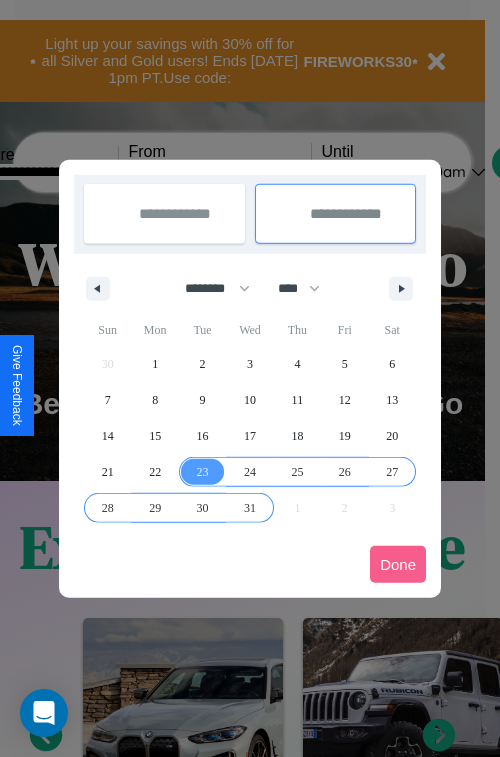 click on "31" at bounding box center [250, 508] 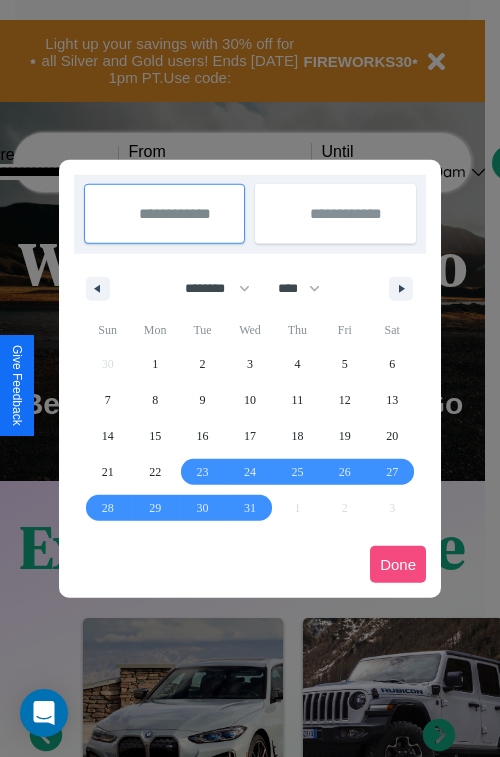 click on "Done" at bounding box center [398, 564] 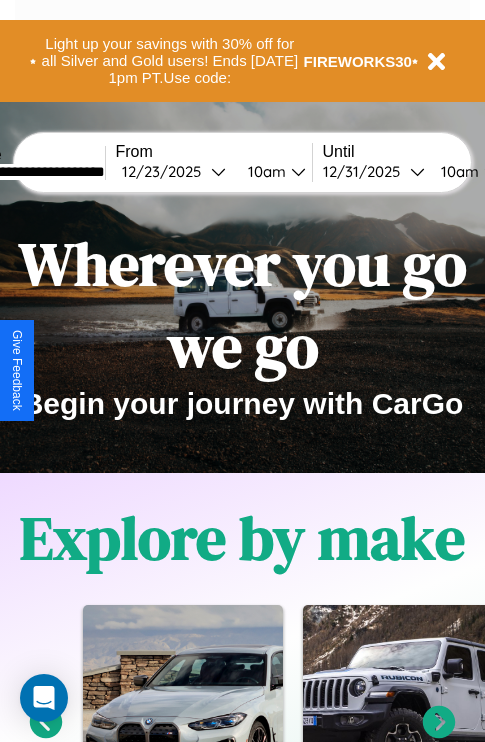 scroll, scrollTop: 0, scrollLeft: 81, axis: horizontal 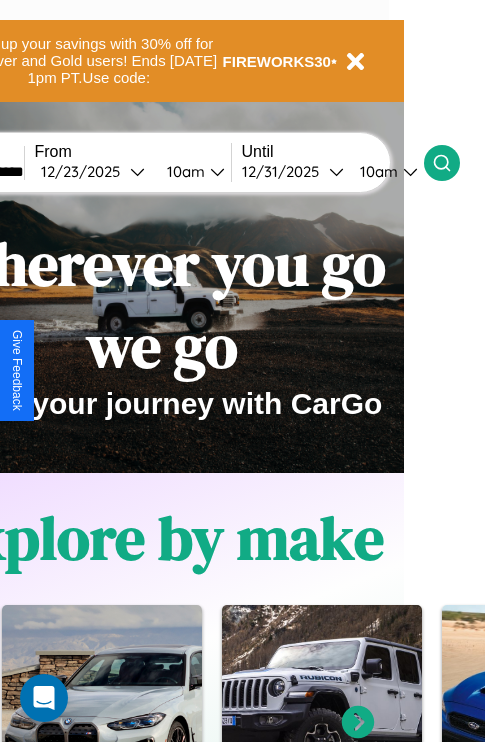 click 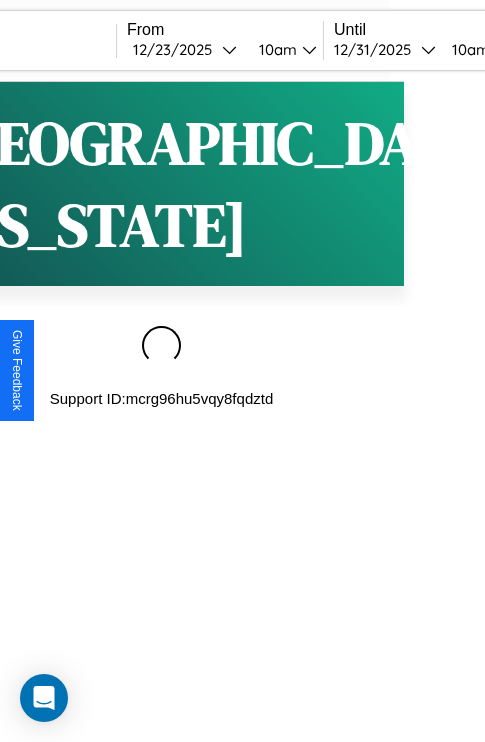 scroll, scrollTop: 0, scrollLeft: 0, axis: both 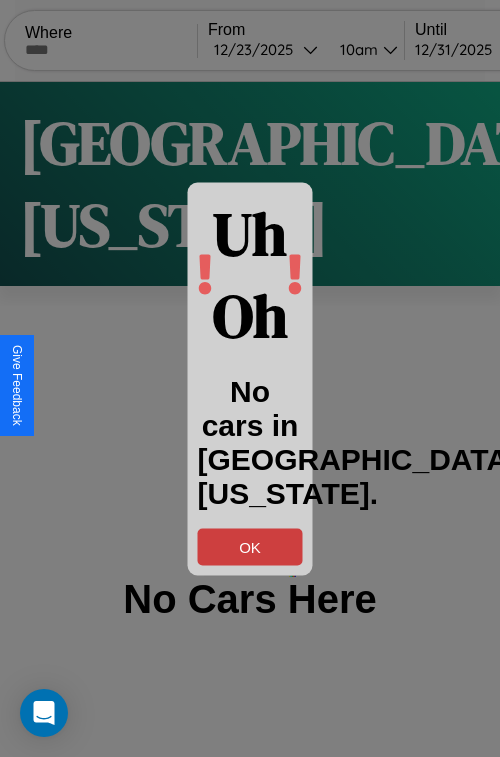 click on "OK" at bounding box center [250, 546] 